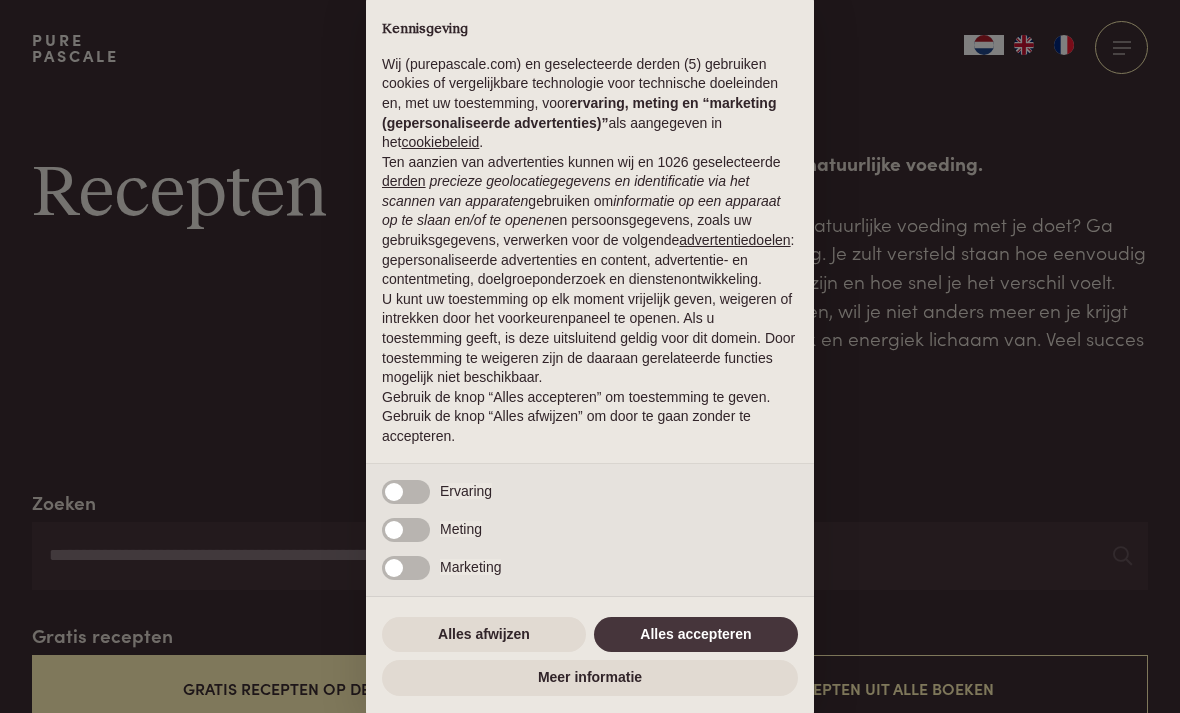 scroll, scrollTop: 0, scrollLeft: 0, axis: both 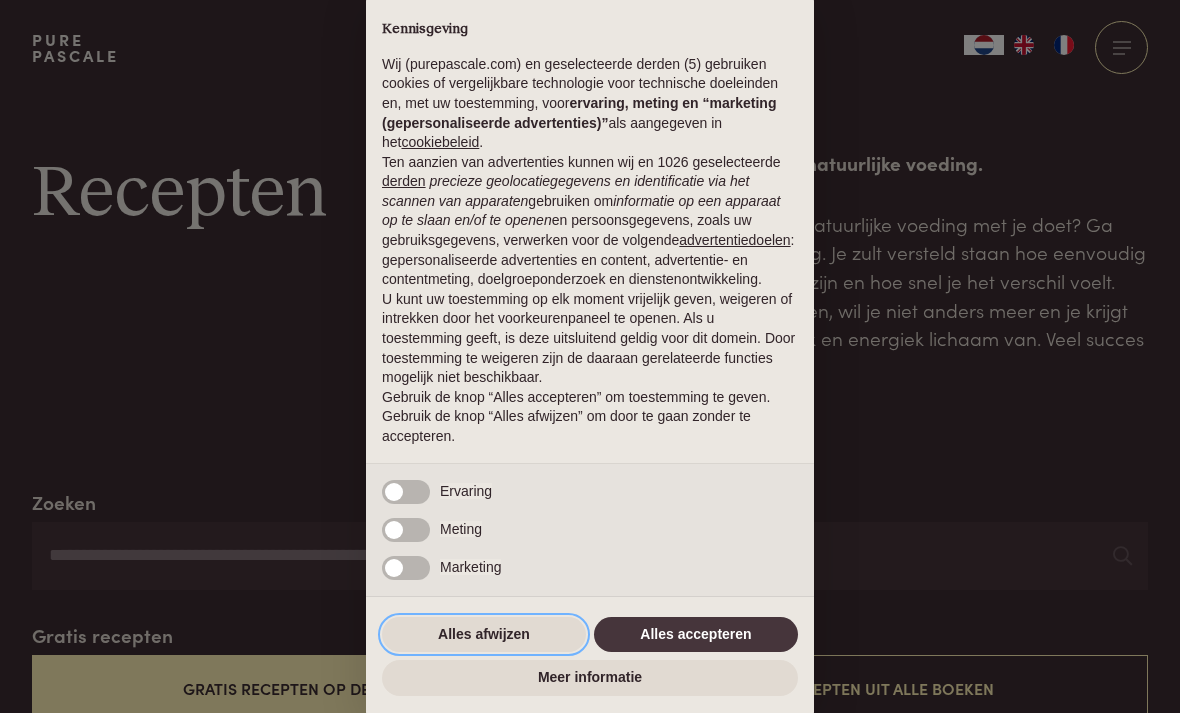 click on "Alles afwijzen" at bounding box center [484, 635] 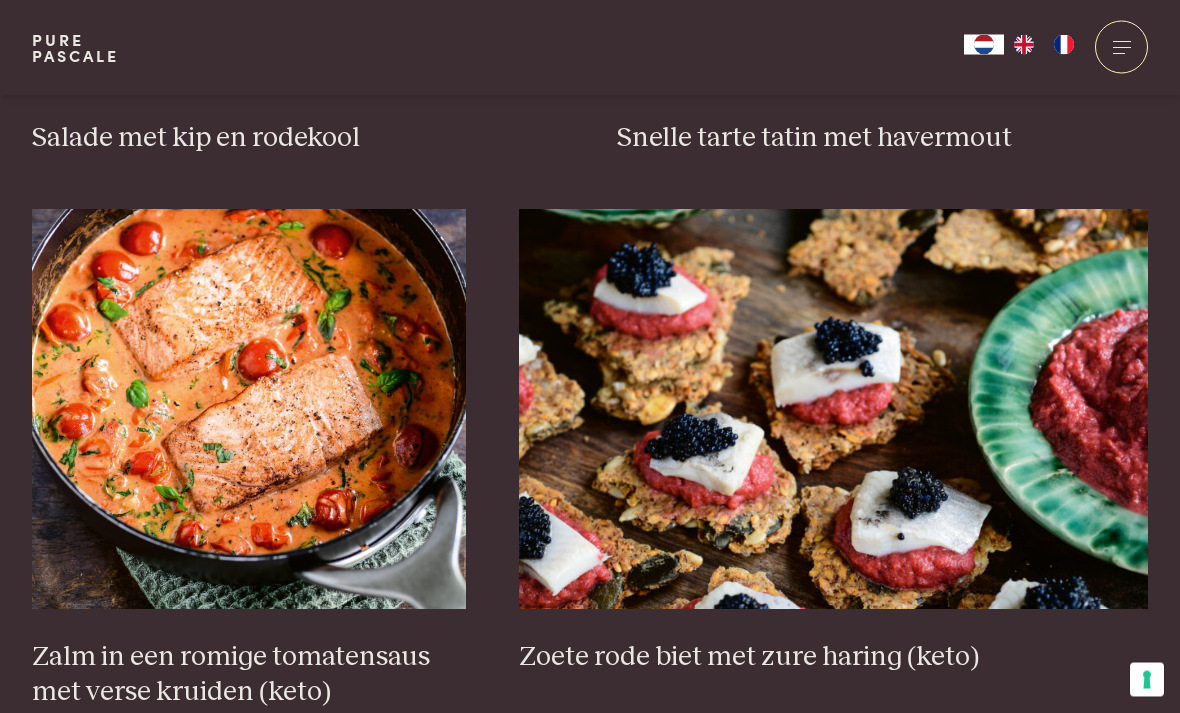 scroll, scrollTop: 2754, scrollLeft: 0, axis: vertical 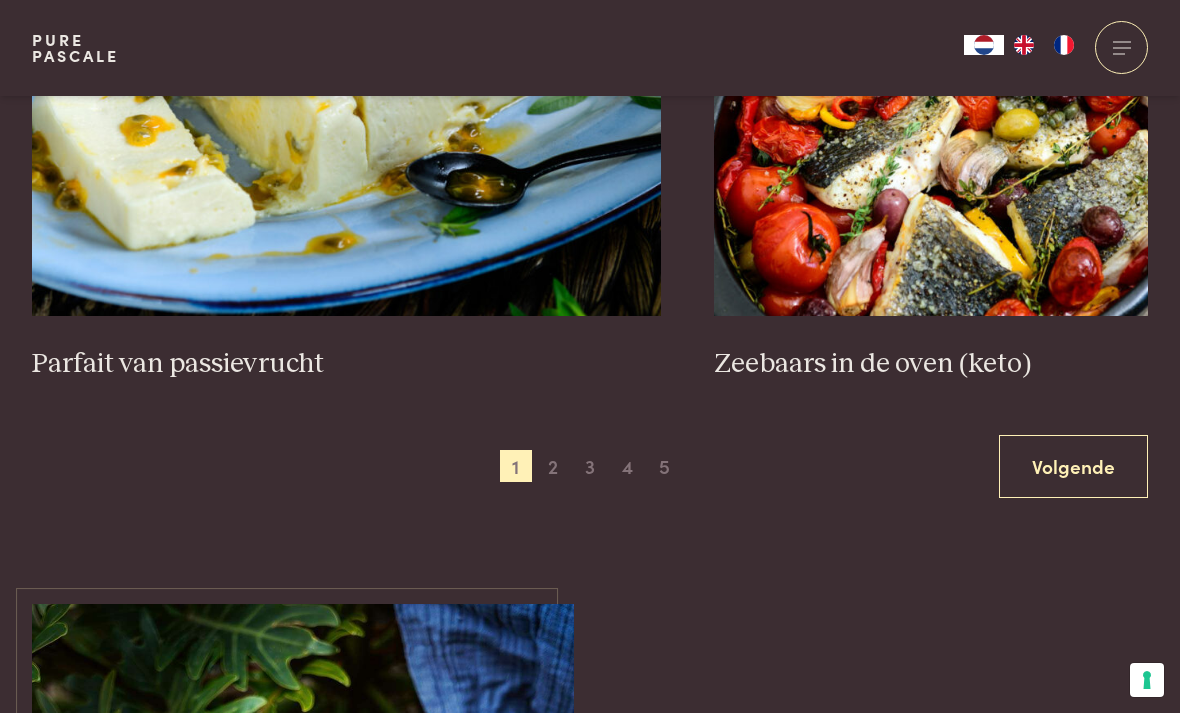 click on "Volgende" at bounding box center (1073, 466) 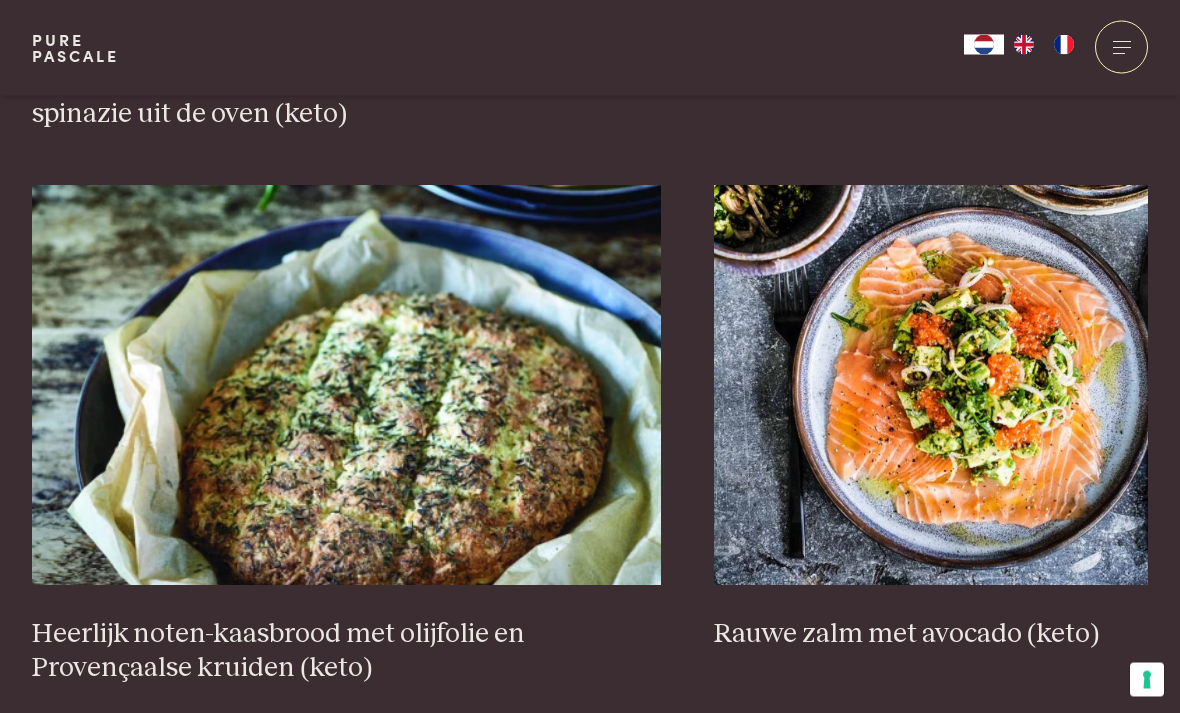 scroll, scrollTop: 3401, scrollLeft: 0, axis: vertical 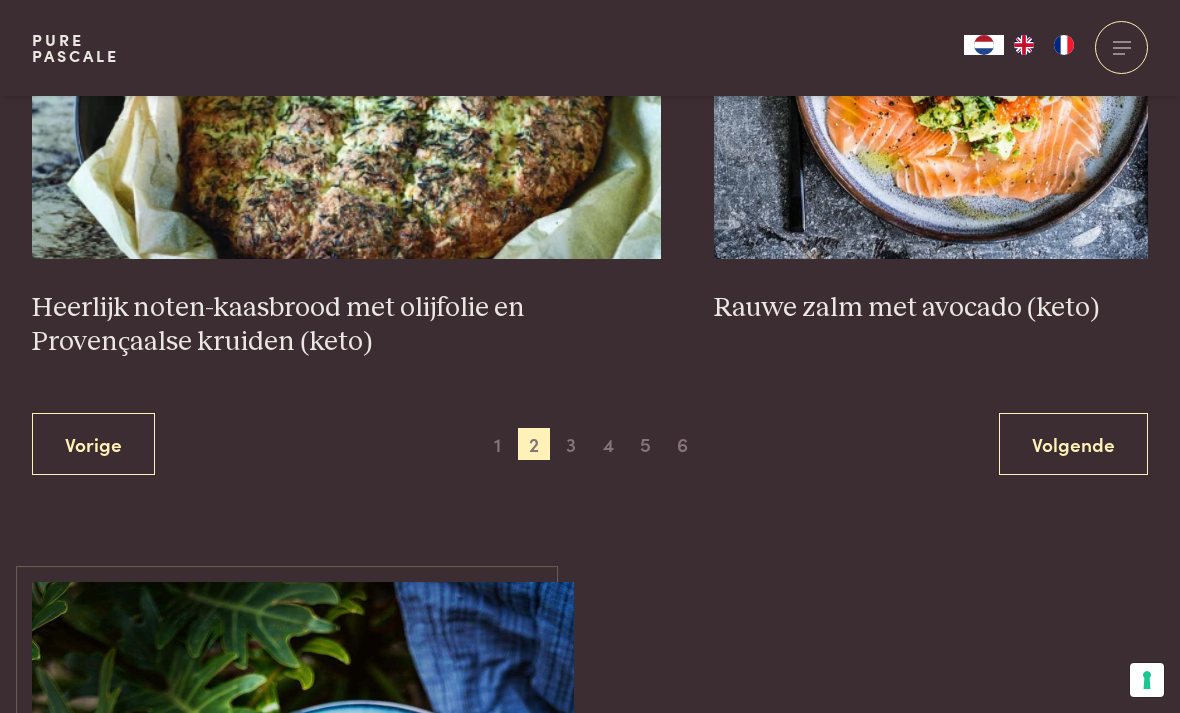 click on "Volgende" at bounding box center (1073, 444) 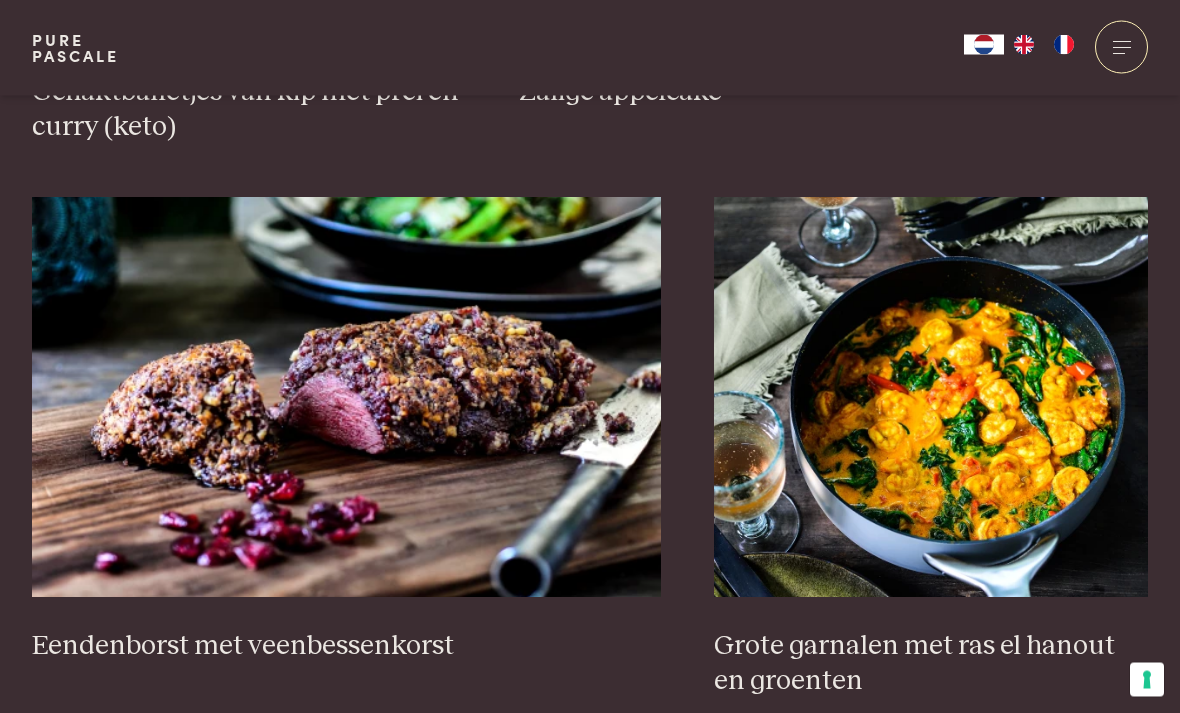 scroll, scrollTop: 3433, scrollLeft: 0, axis: vertical 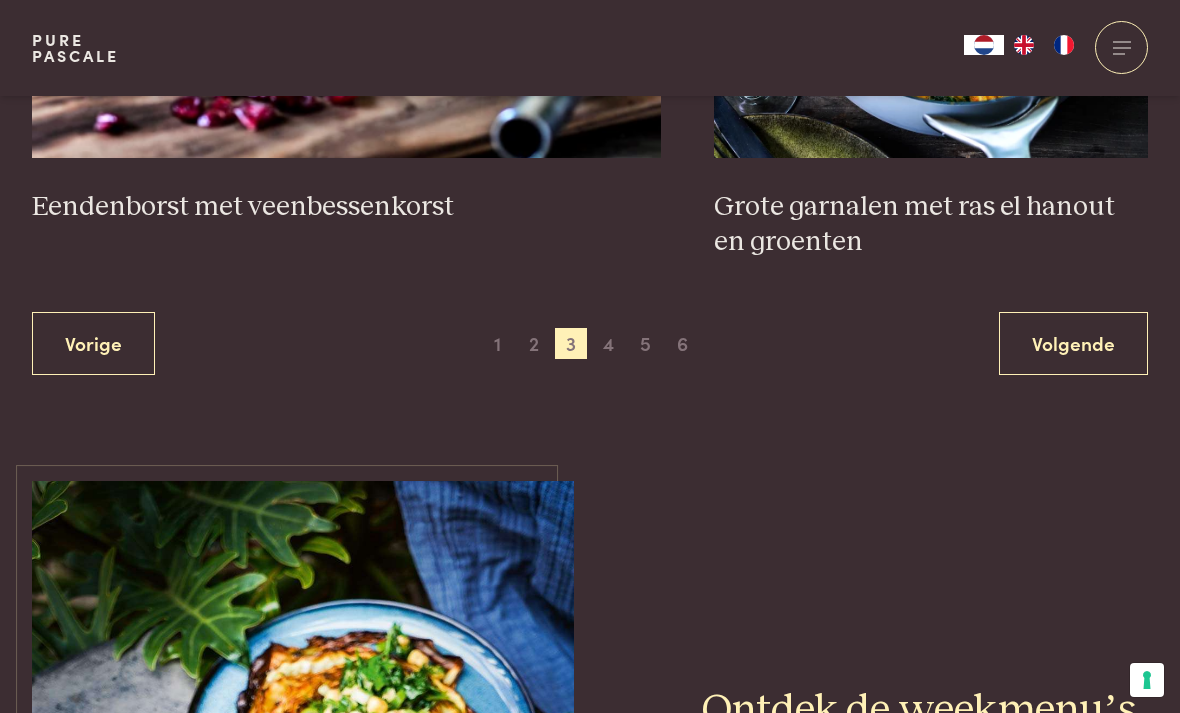 click on "Volgende" at bounding box center (1073, 343) 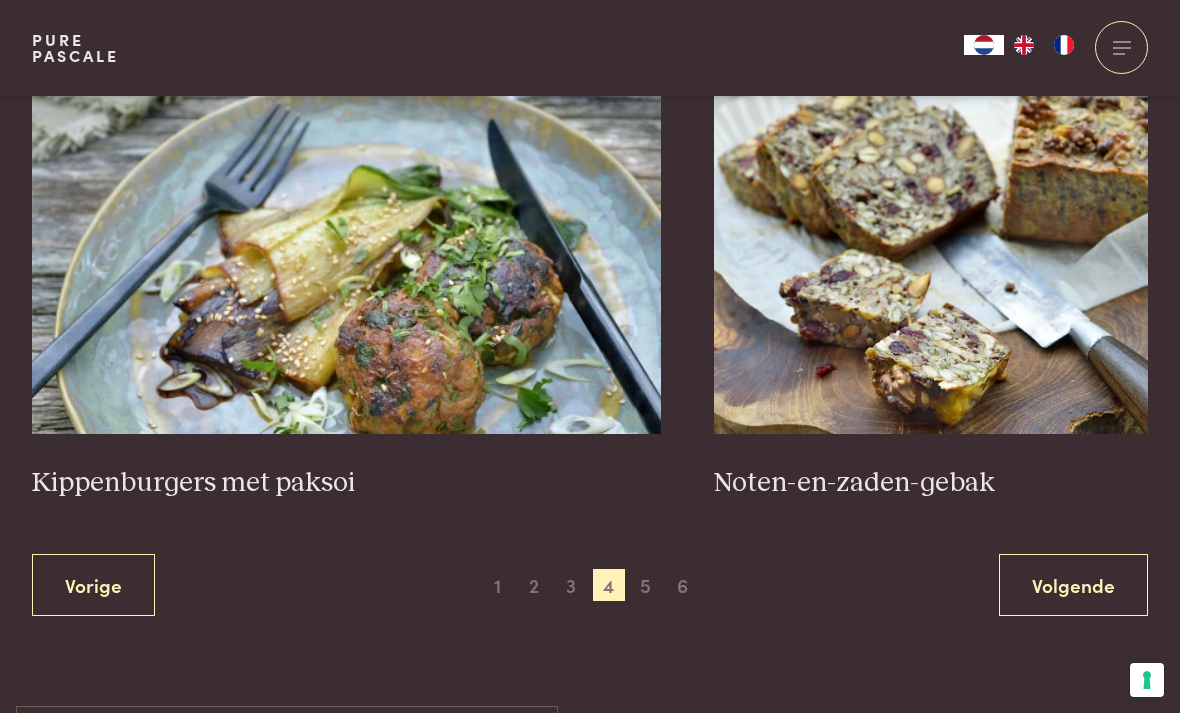 click on "Volgende" at bounding box center [1073, 585] 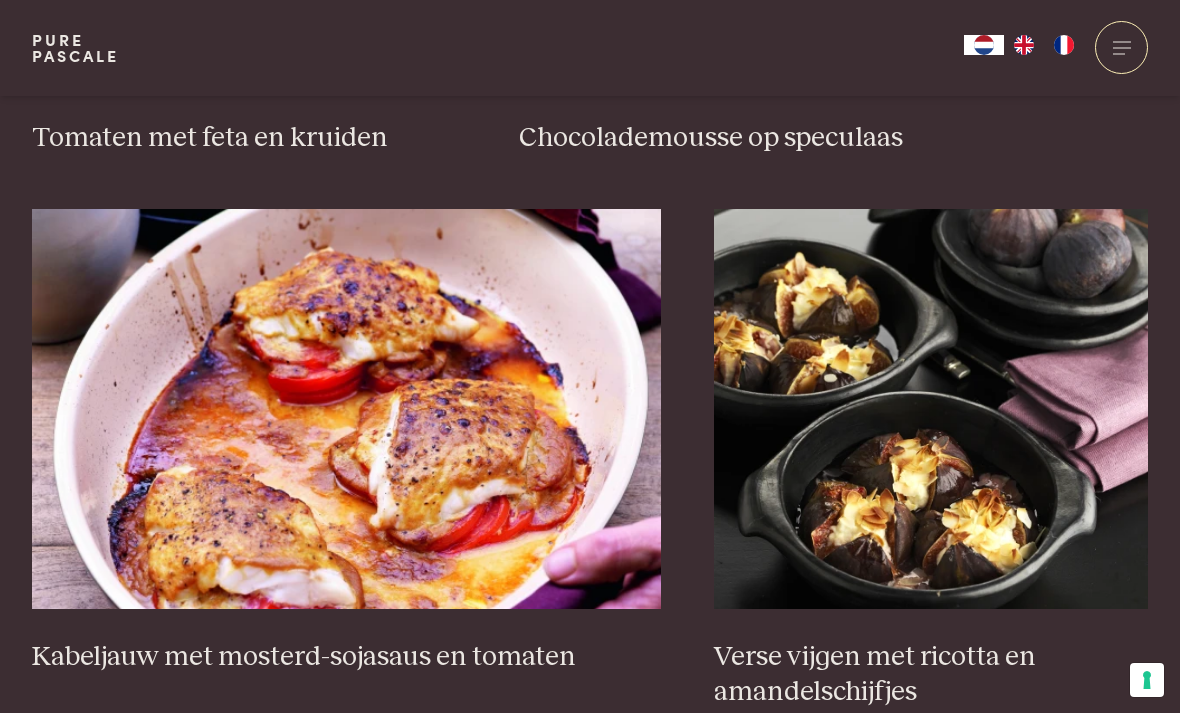 scroll, scrollTop: 3306, scrollLeft: 0, axis: vertical 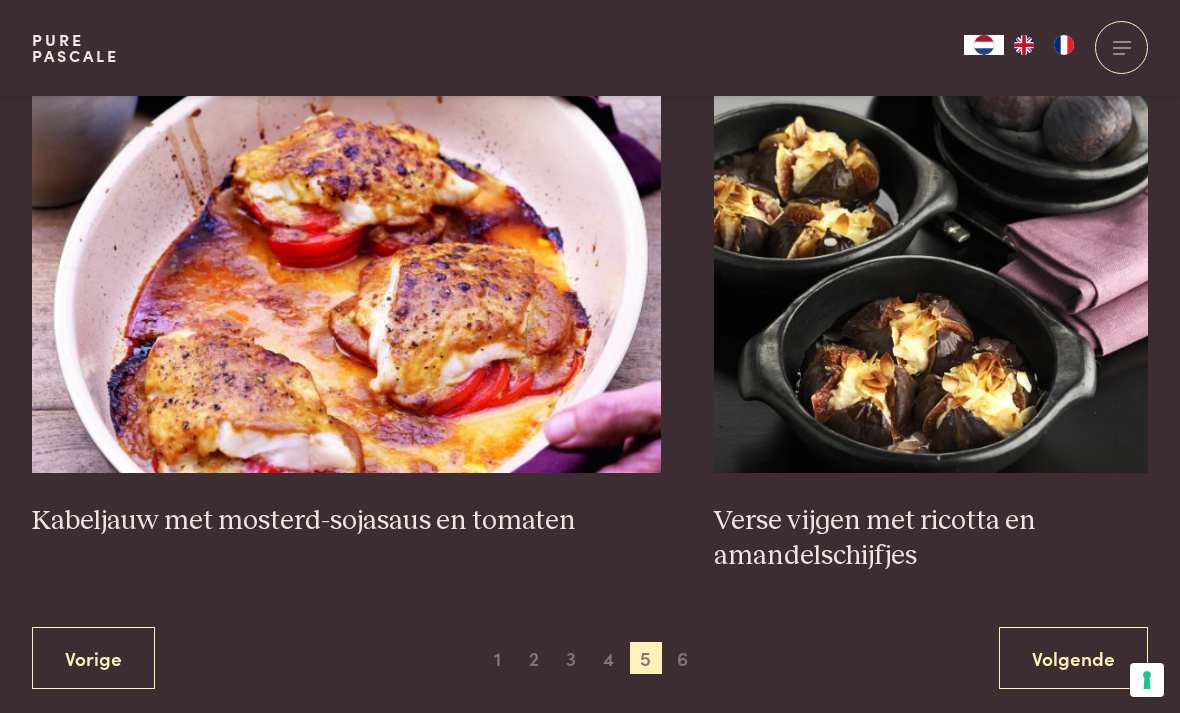click on "Volgende" at bounding box center [1073, 658] 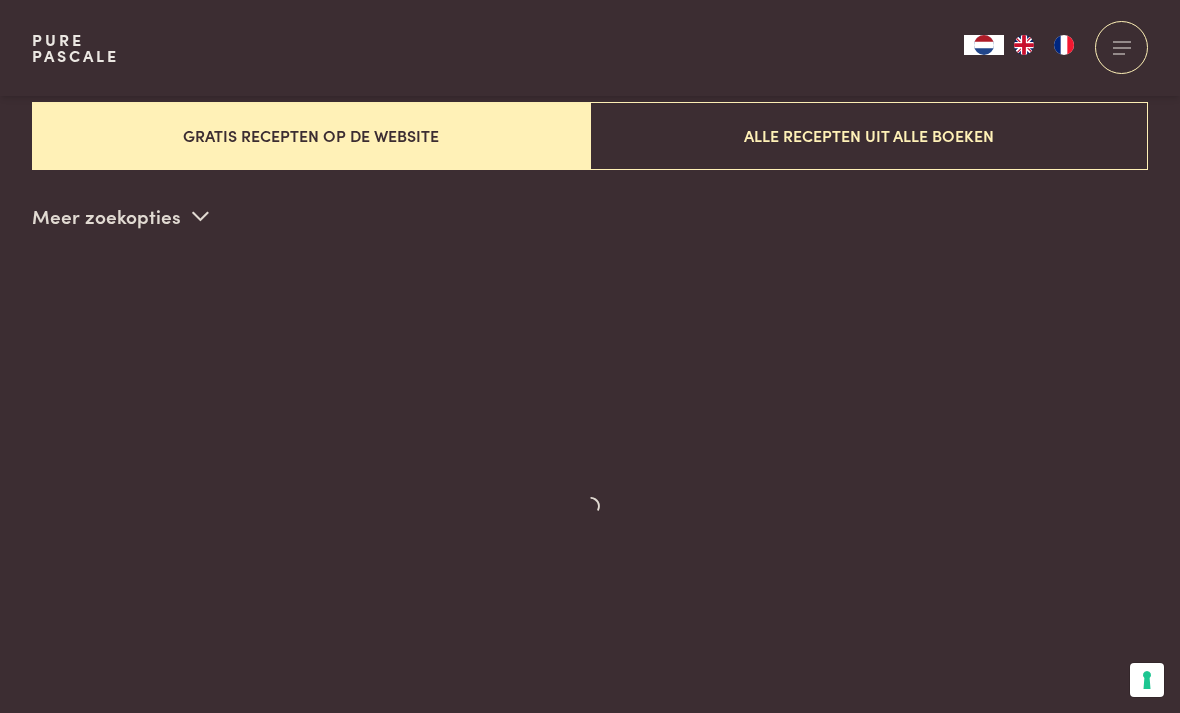 scroll, scrollTop: 483, scrollLeft: 0, axis: vertical 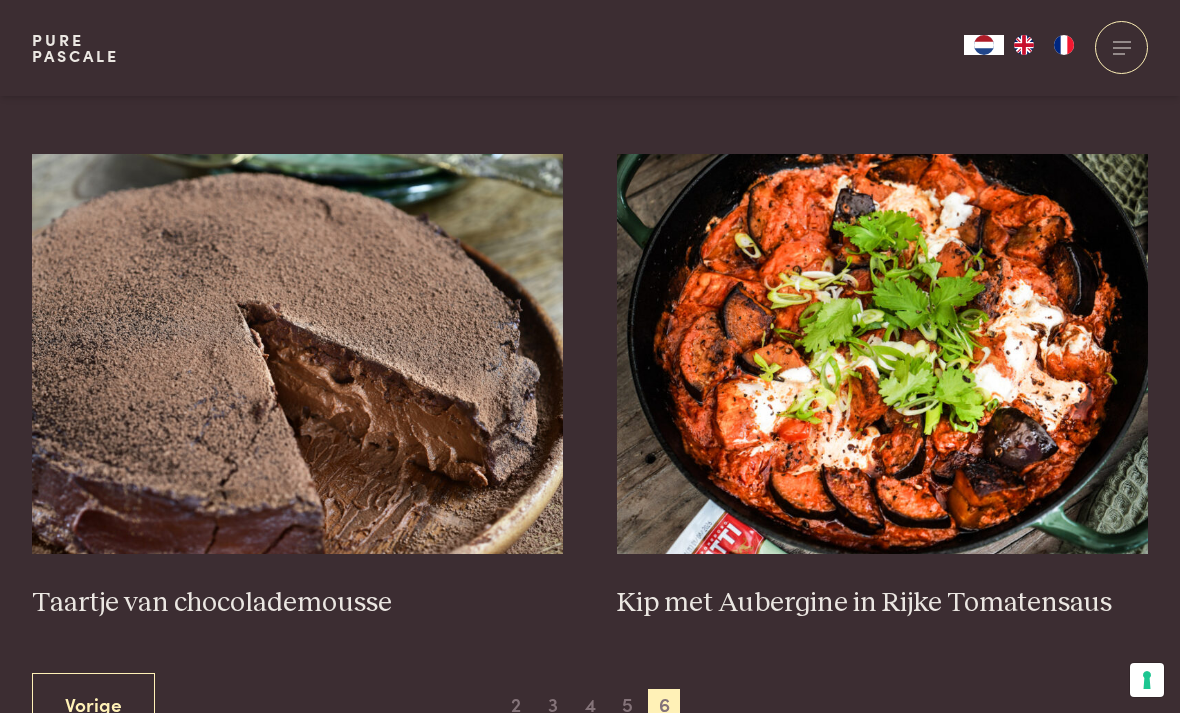 click at bounding box center [883, 354] 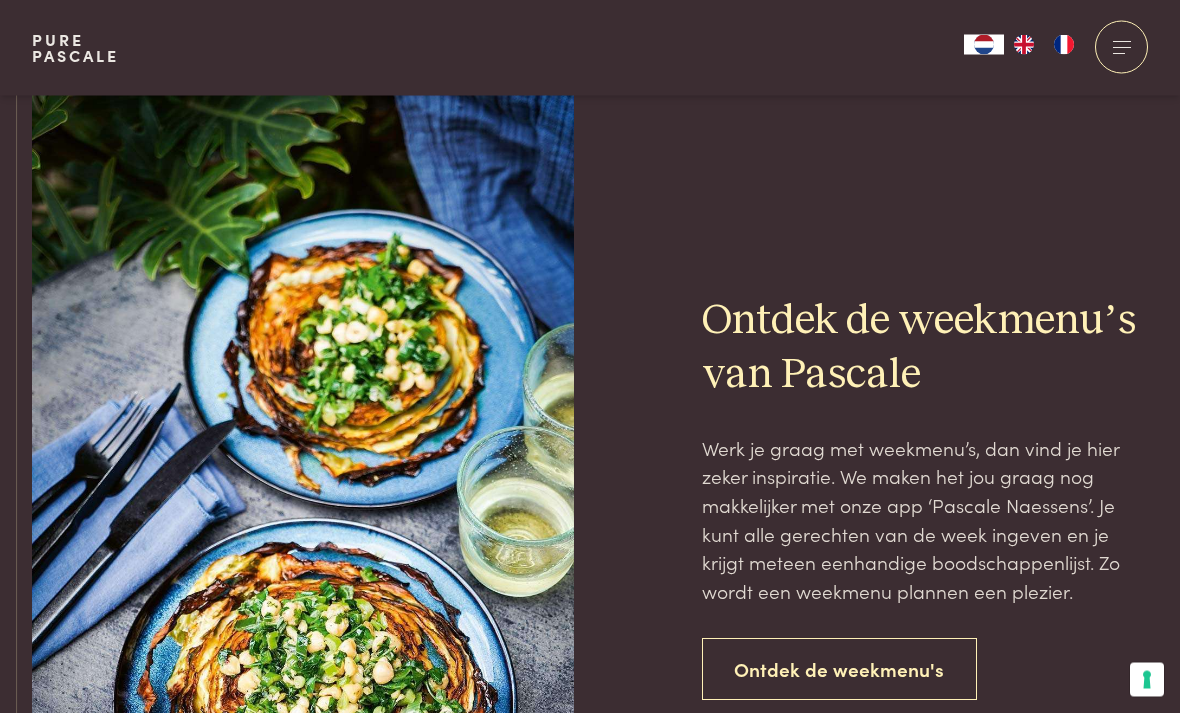 scroll, scrollTop: 1445, scrollLeft: 0, axis: vertical 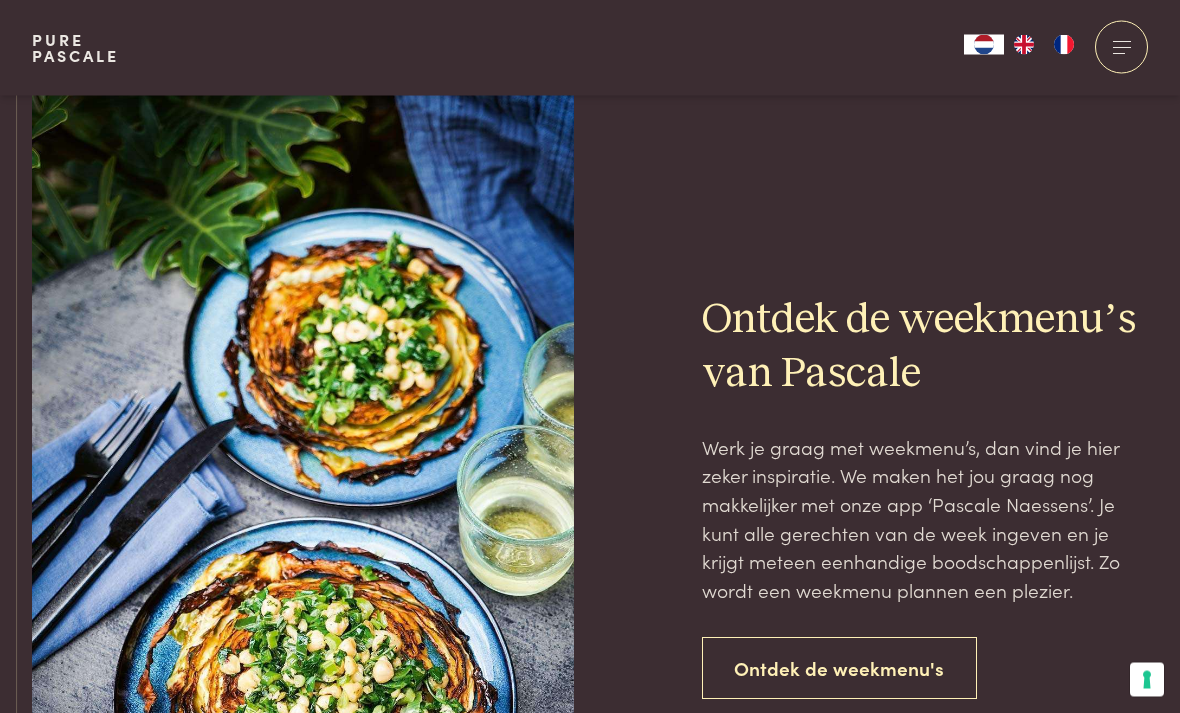 click on "Ontdek de weekmenu's" at bounding box center [840, 669] 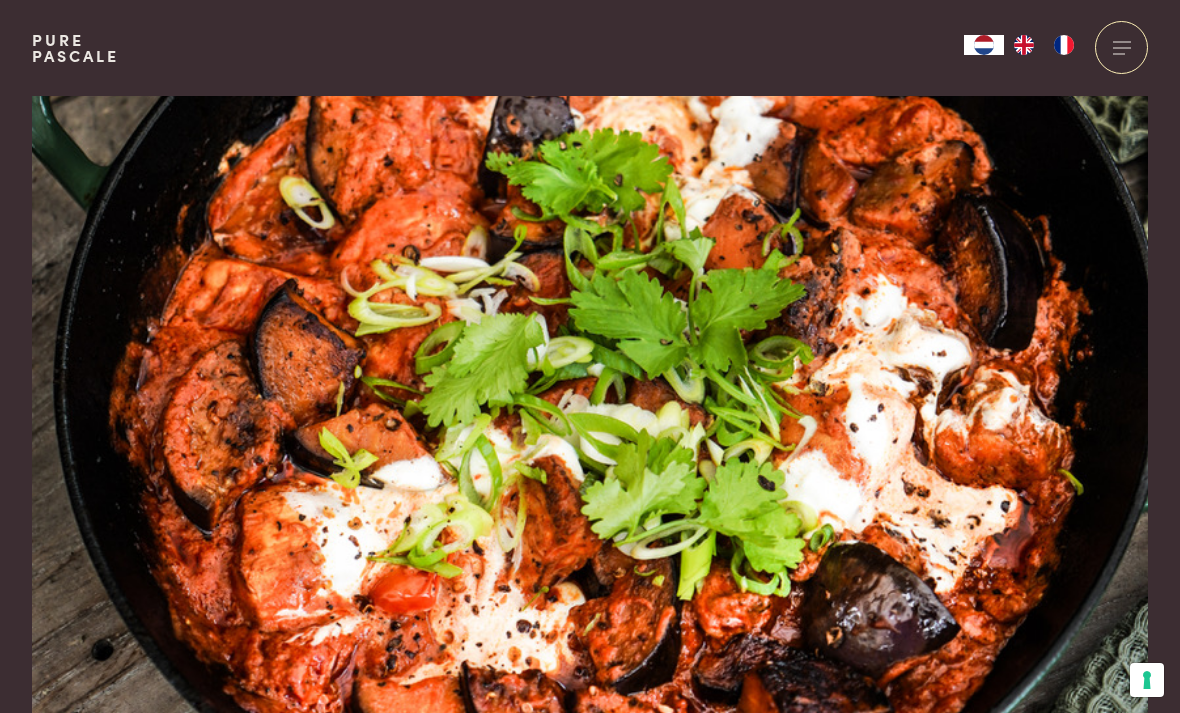 scroll, scrollTop: 0, scrollLeft: 0, axis: both 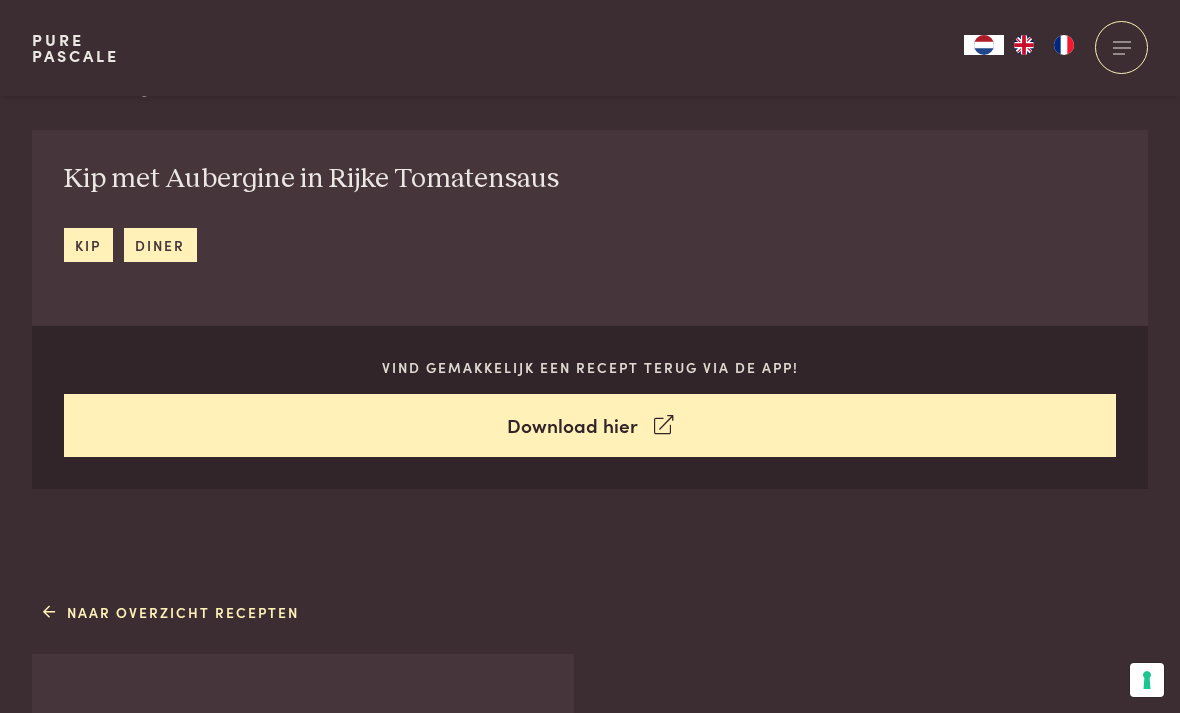 click on "Download hier" at bounding box center (590, 425) 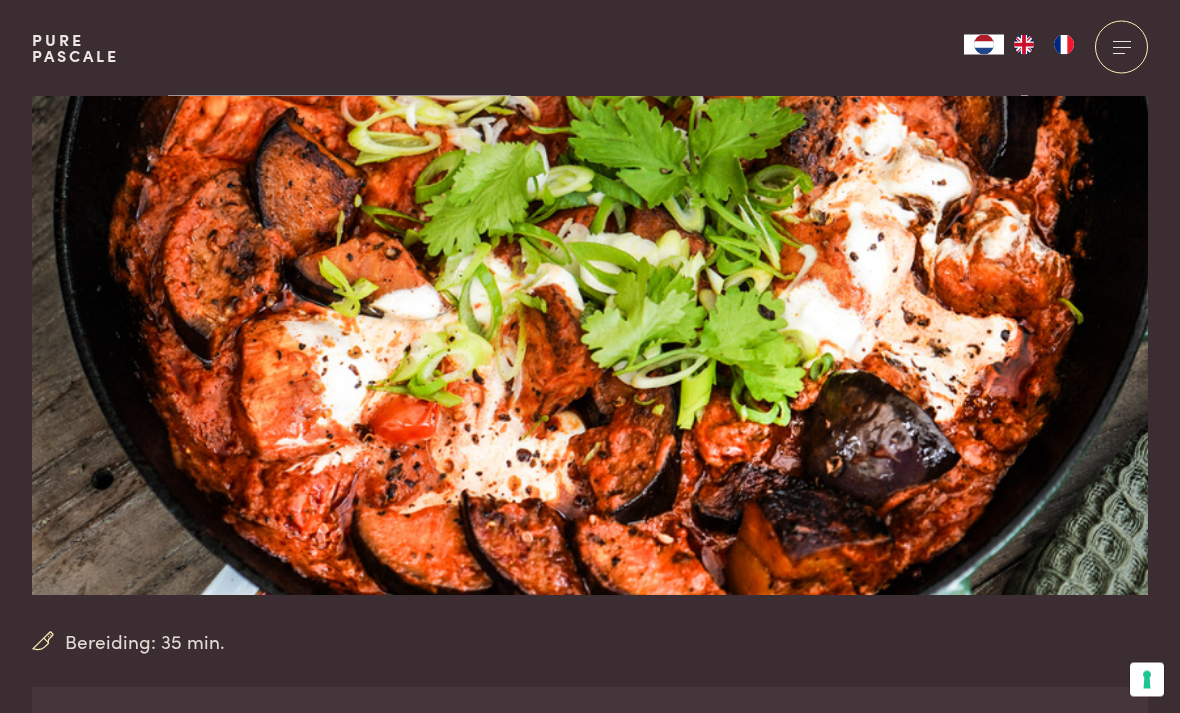 scroll, scrollTop: 0, scrollLeft: 0, axis: both 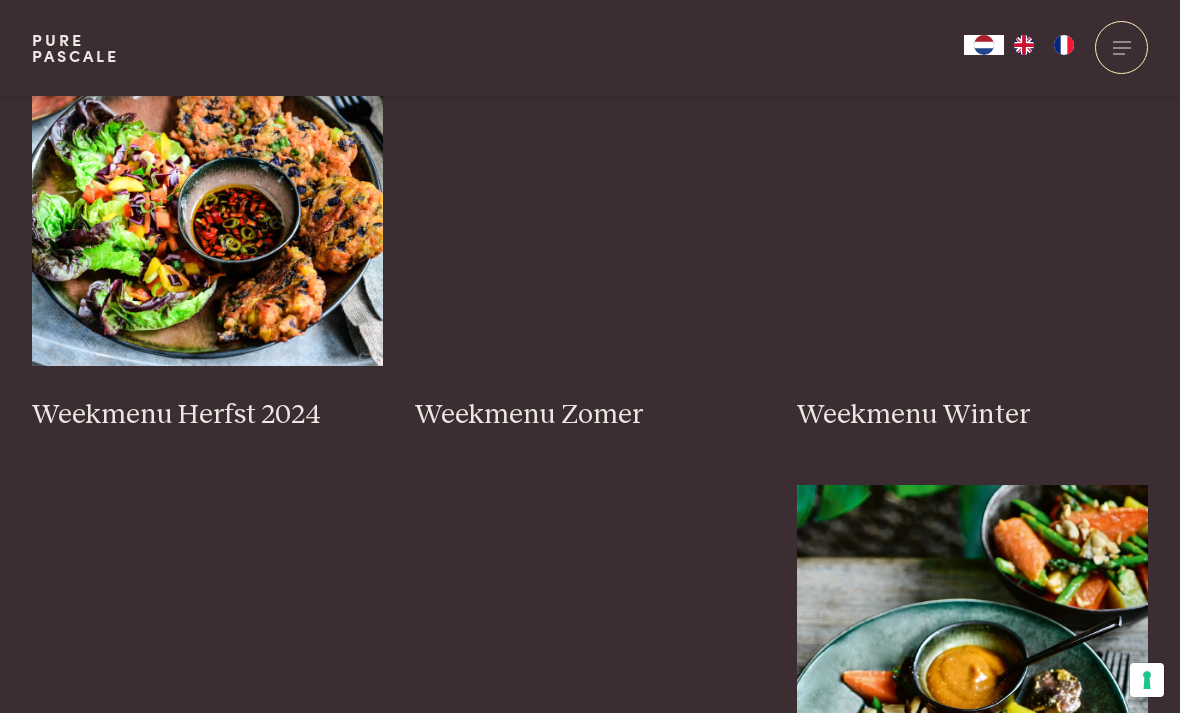 click on "Weekmenu Zomer" at bounding box center [590, 415] 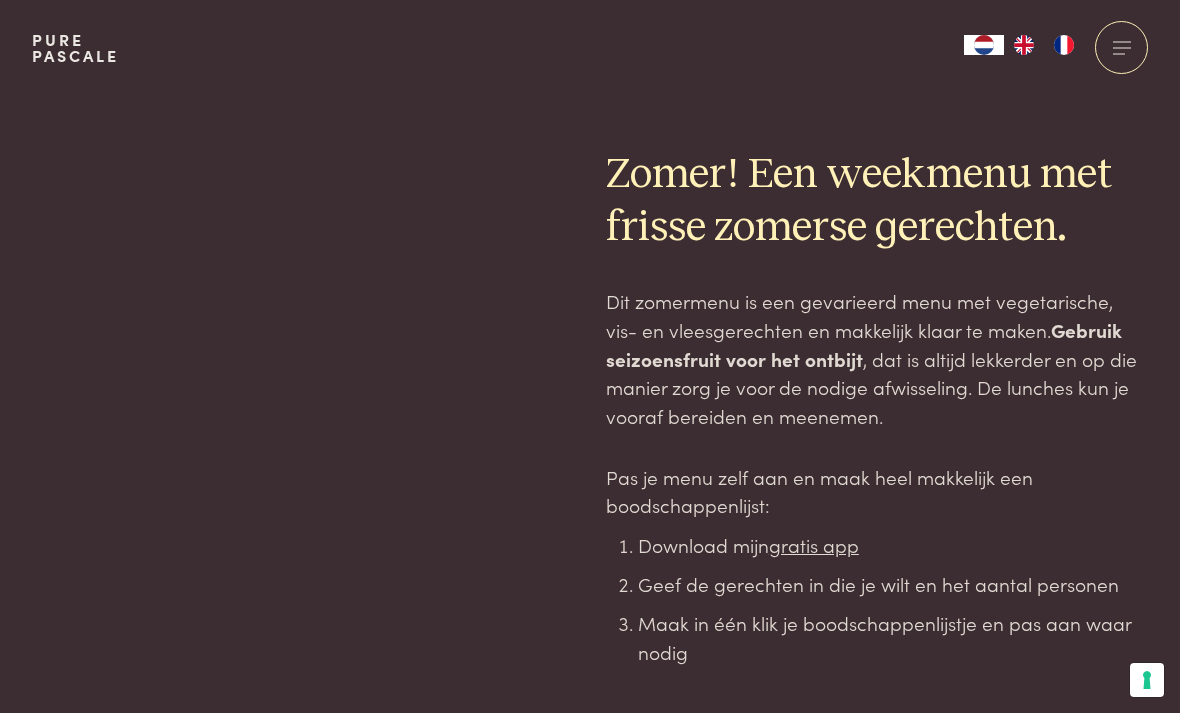 scroll, scrollTop: 0, scrollLeft: 0, axis: both 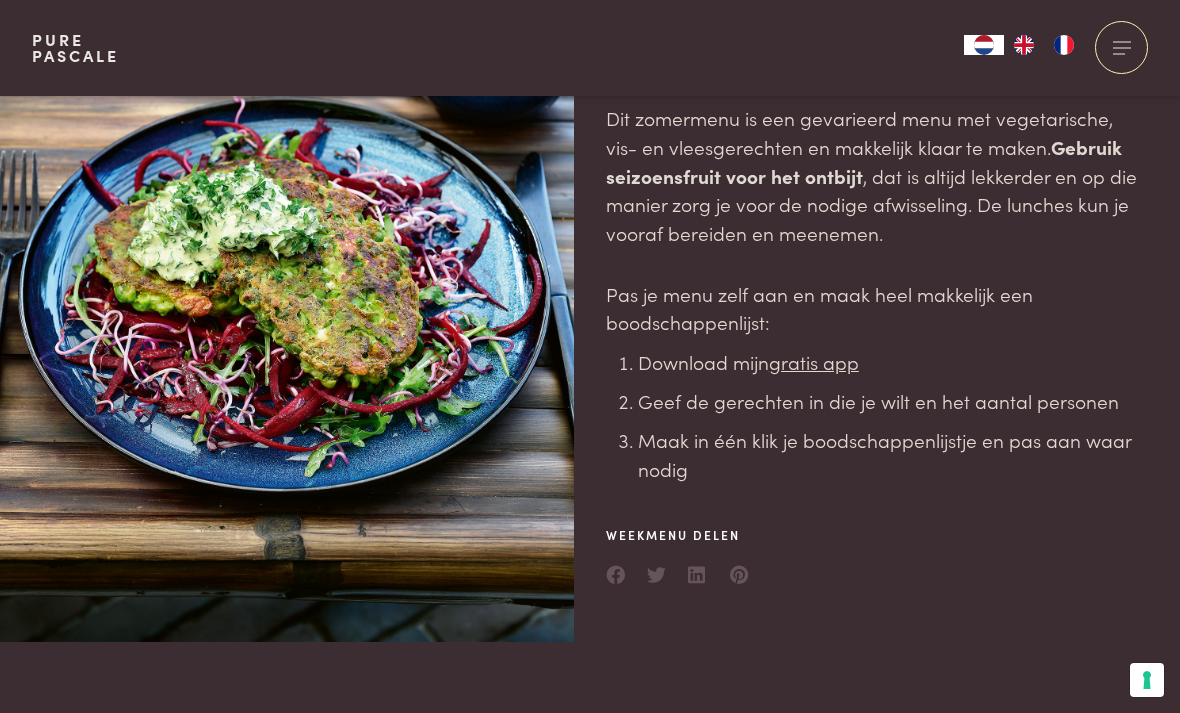 click on "gratis app" at bounding box center (814, 361) 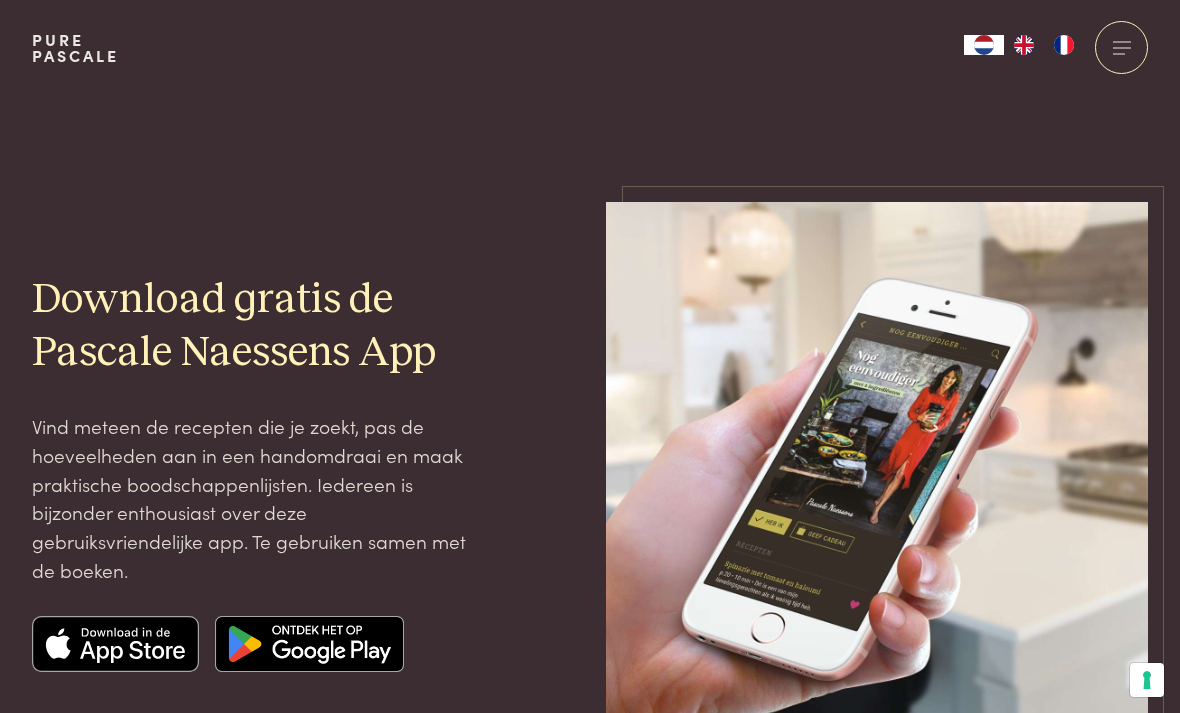 scroll, scrollTop: 0, scrollLeft: 0, axis: both 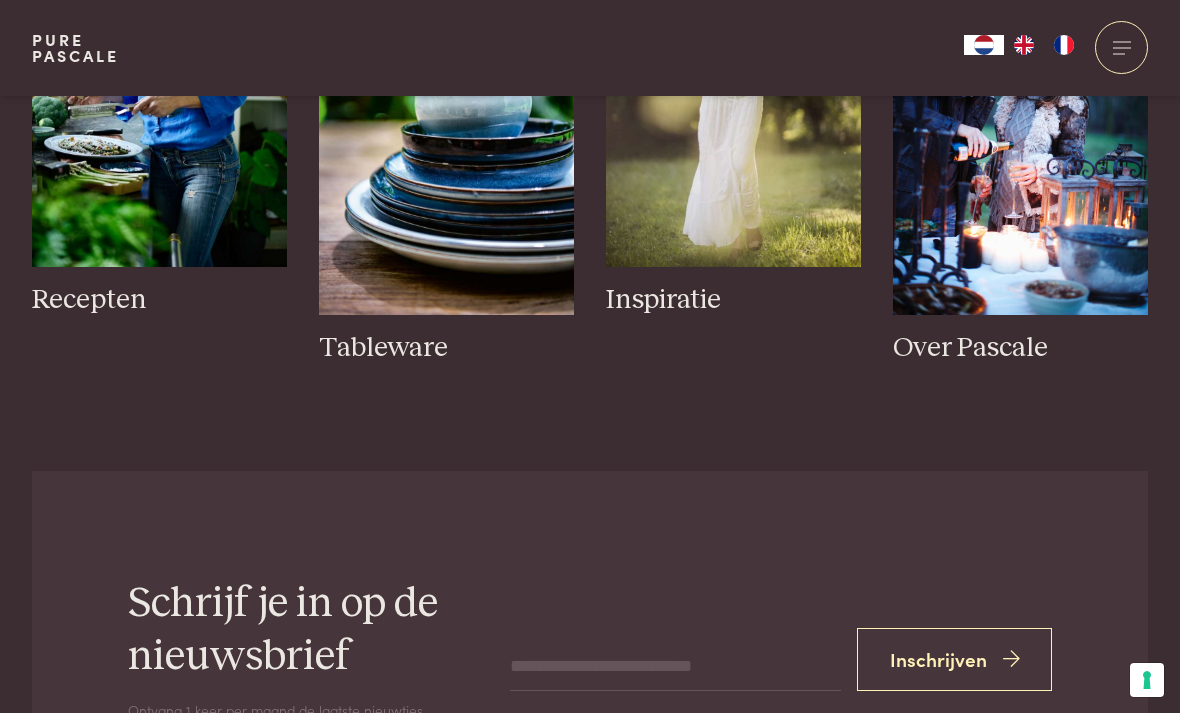 click at bounding box center (159, 75) 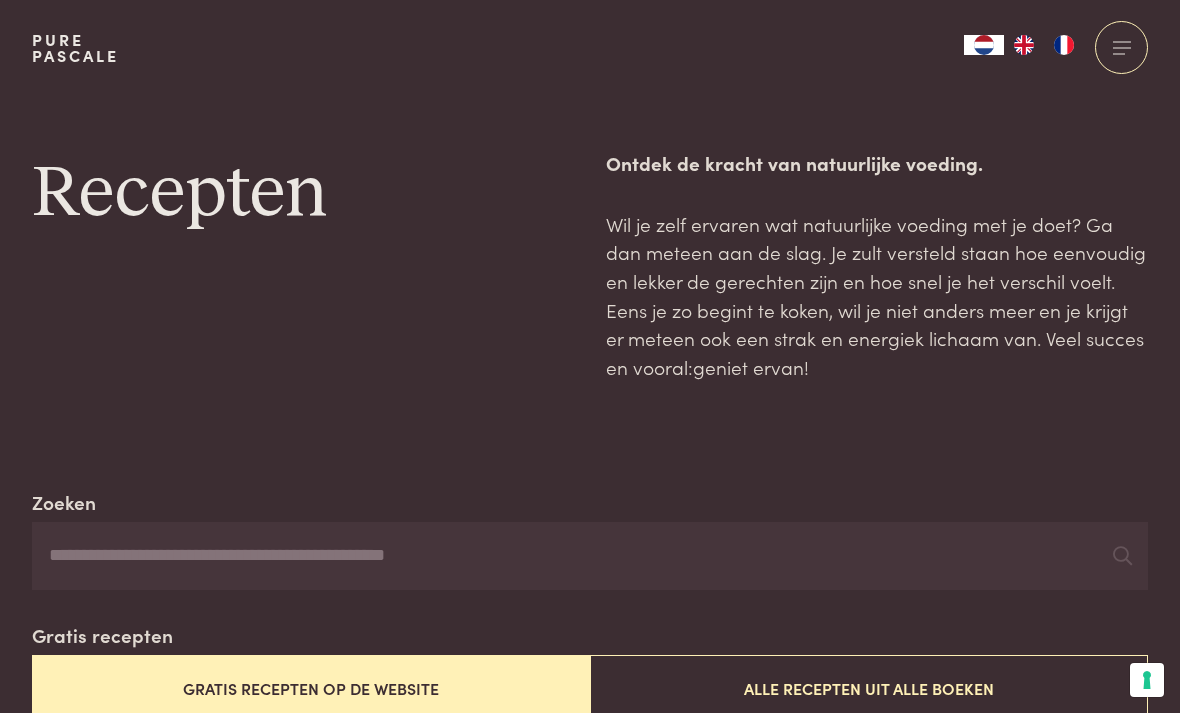 scroll, scrollTop: 0, scrollLeft: 0, axis: both 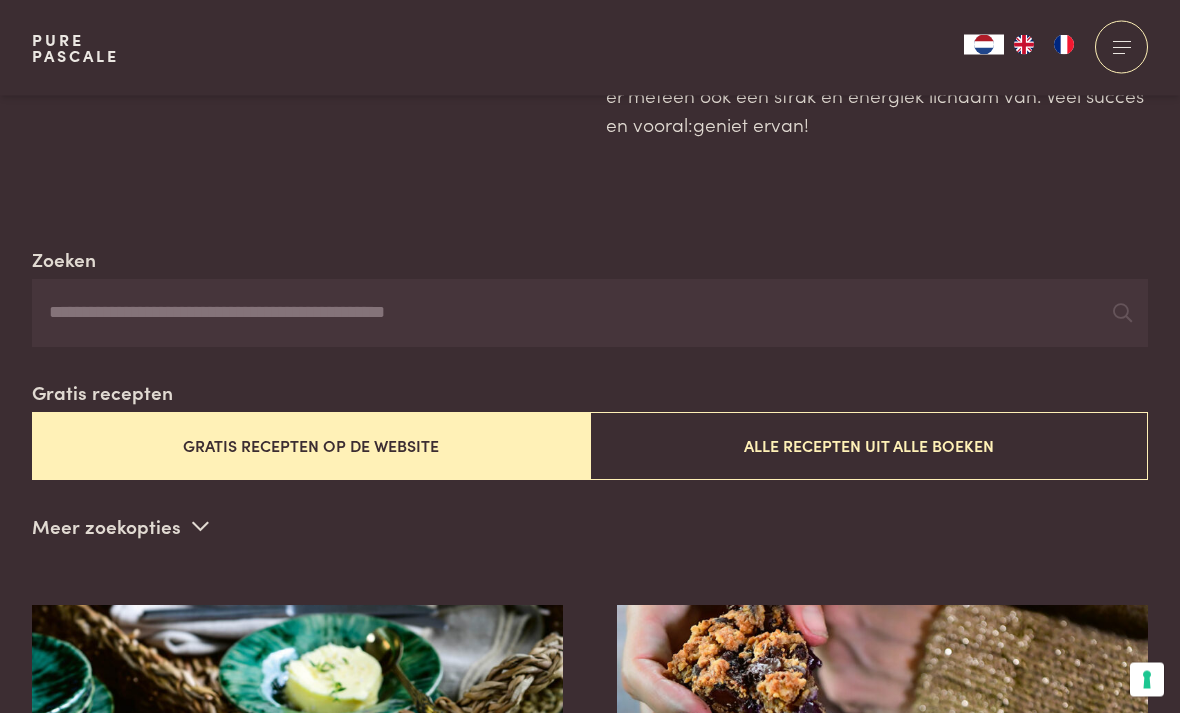 click on "Gratis recepten op de website" at bounding box center (311, 446) 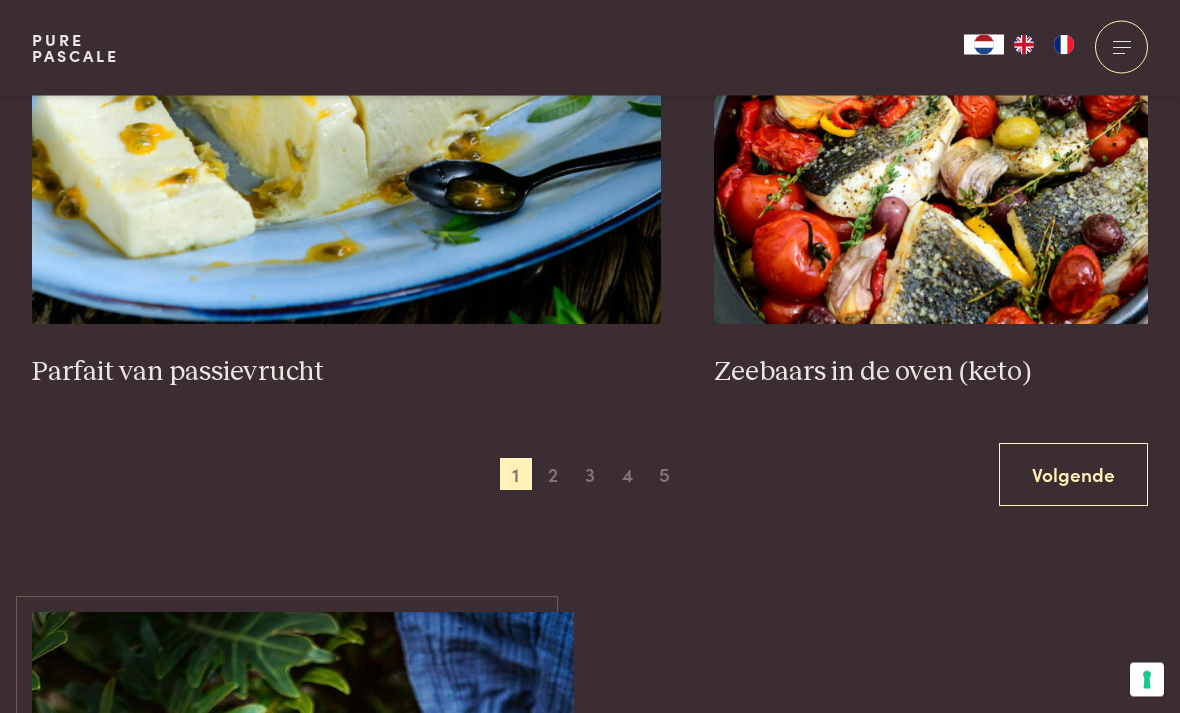 scroll, scrollTop: 3591, scrollLeft: 0, axis: vertical 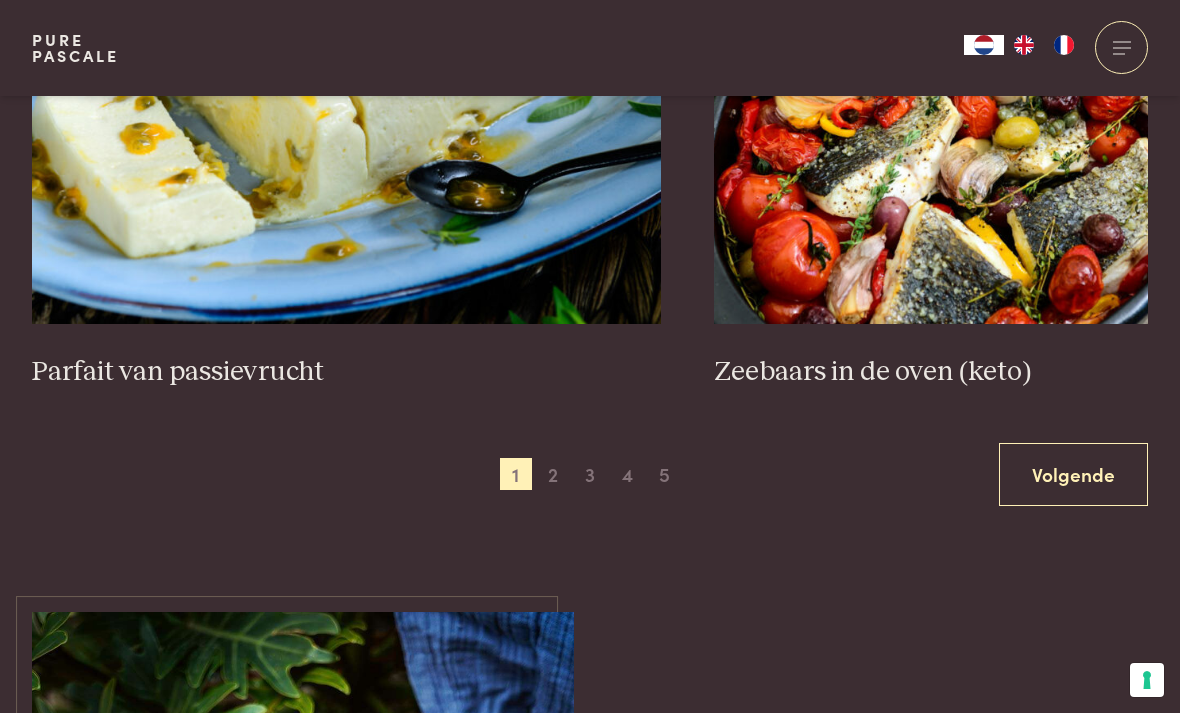 click on "Volgende" at bounding box center [1073, 474] 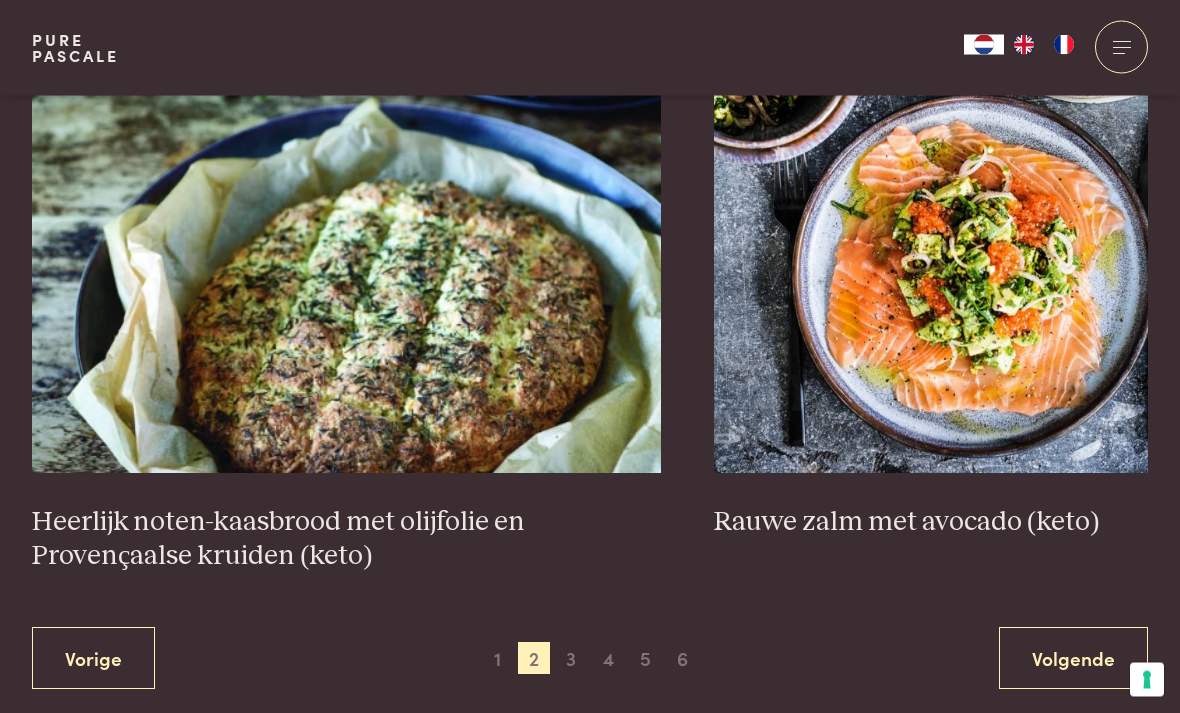 scroll, scrollTop: 3511, scrollLeft: 0, axis: vertical 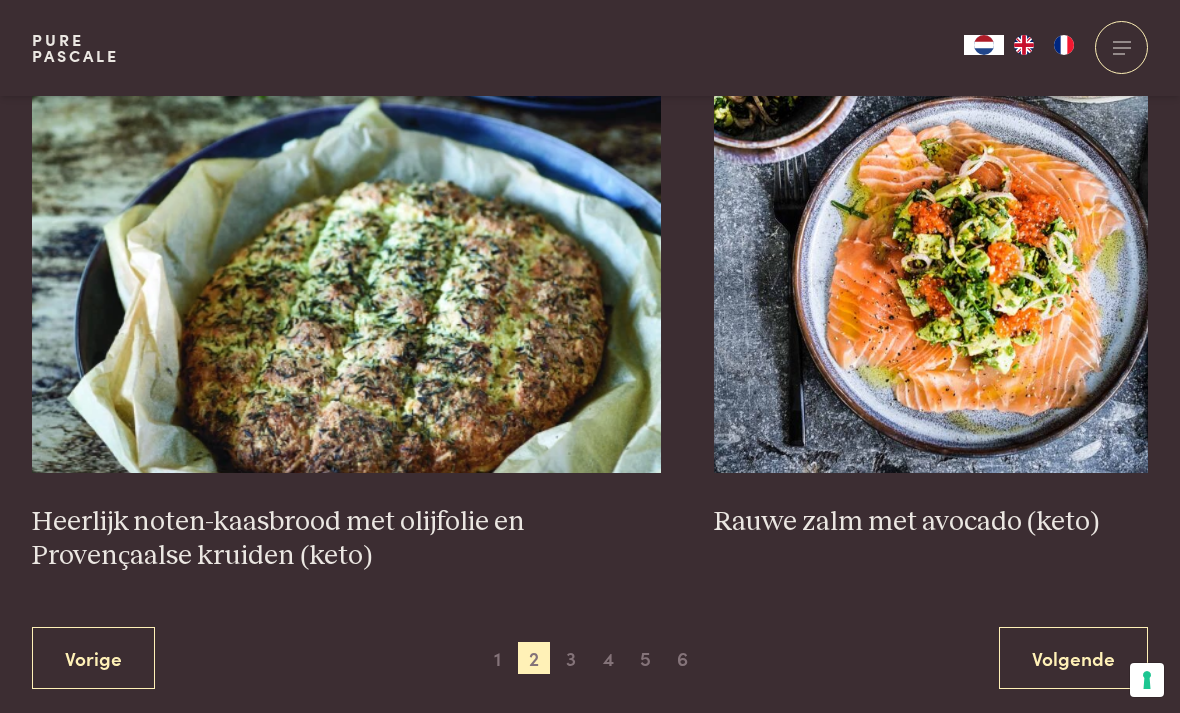 click on "Volgende" at bounding box center (1073, 658) 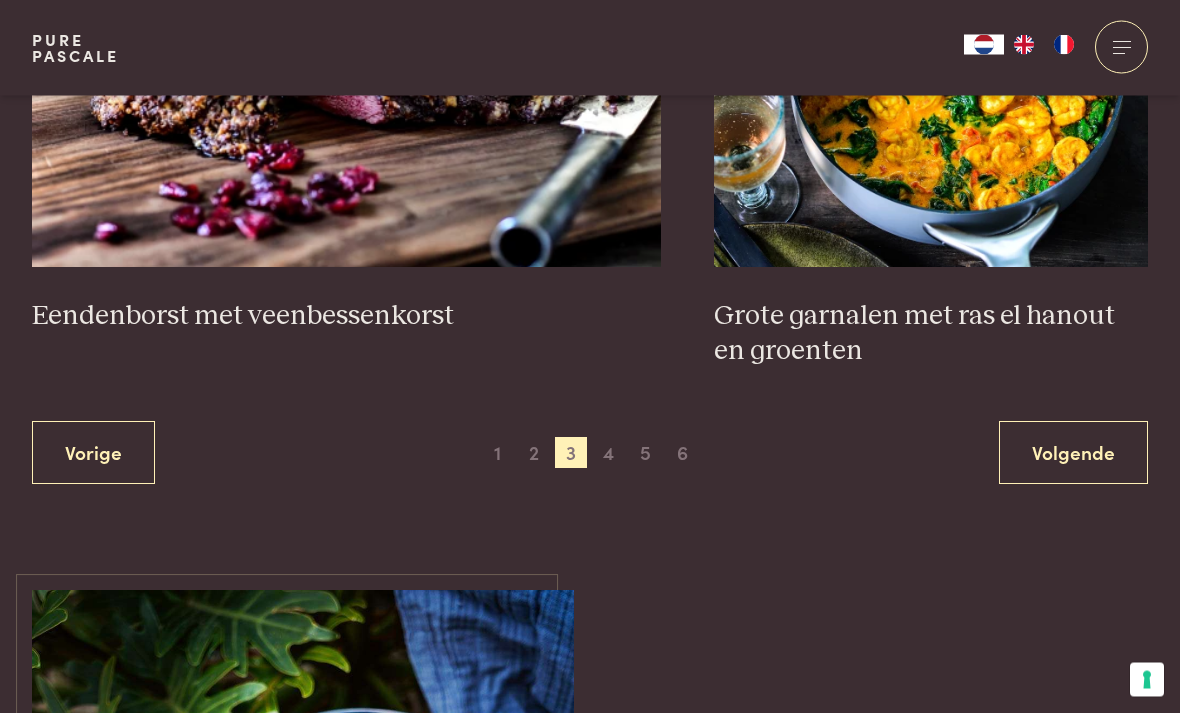 scroll, scrollTop: 3817, scrollLeft: 0, axis: vertical 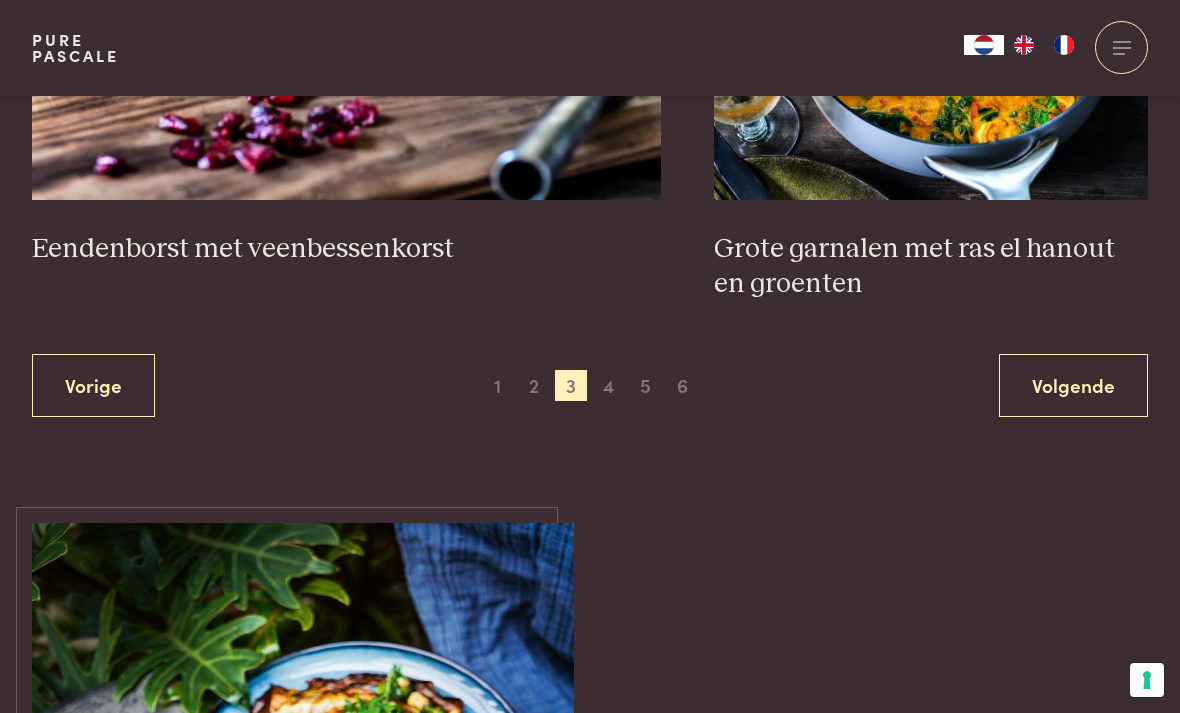 click on "Volgende" at bounding box center [1073, 385] 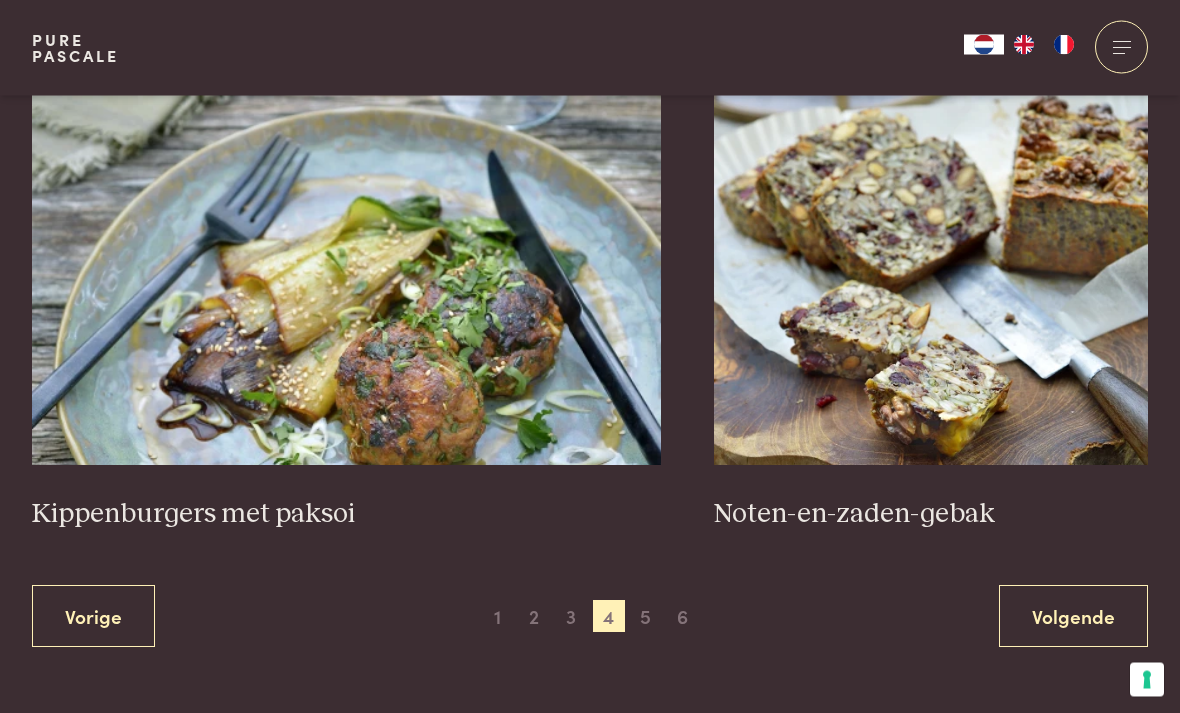 scroll, scrollTop: 3485, scrollLeft: 0, axis: vertical 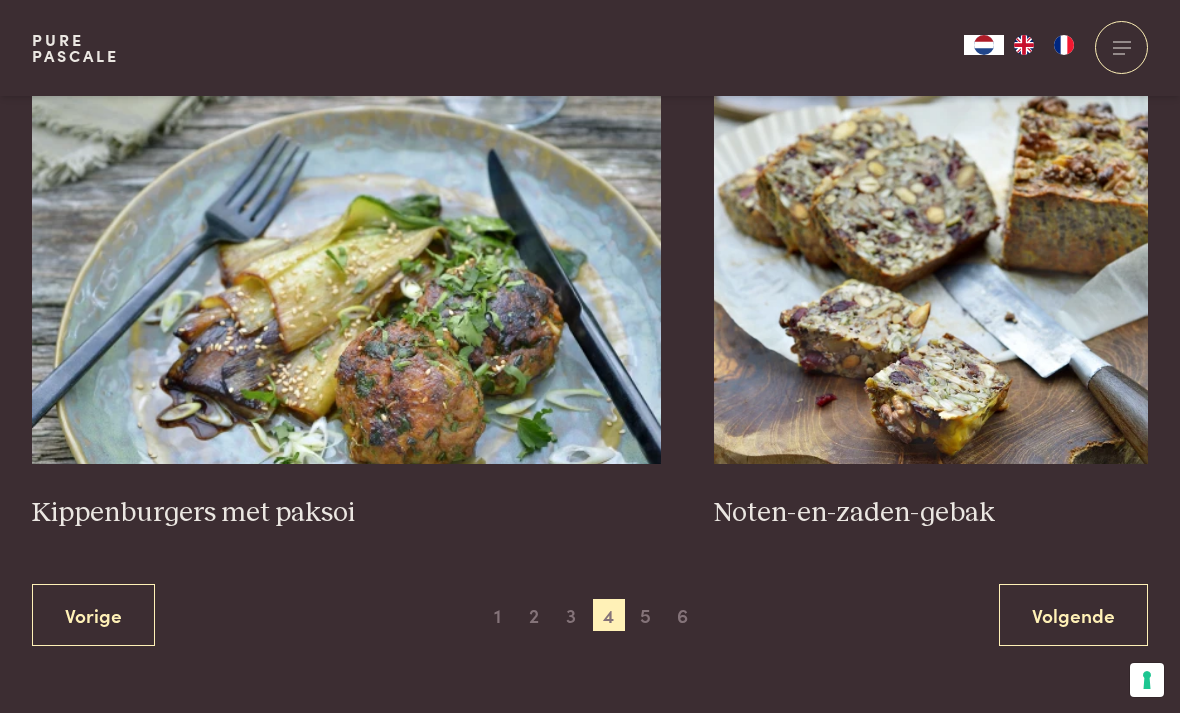 click on "Volgende" at bounding box center [1073, 615] 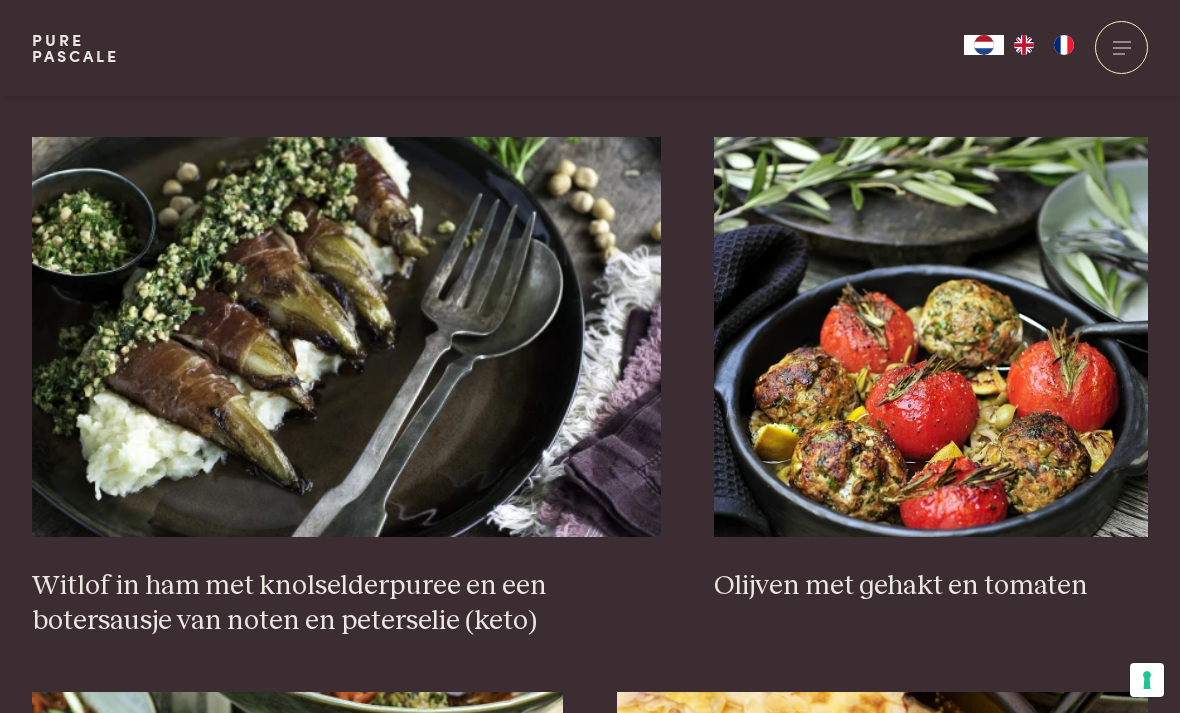 scroll, scrollTop: 1786, scrollLeft: 0, axis: vertical 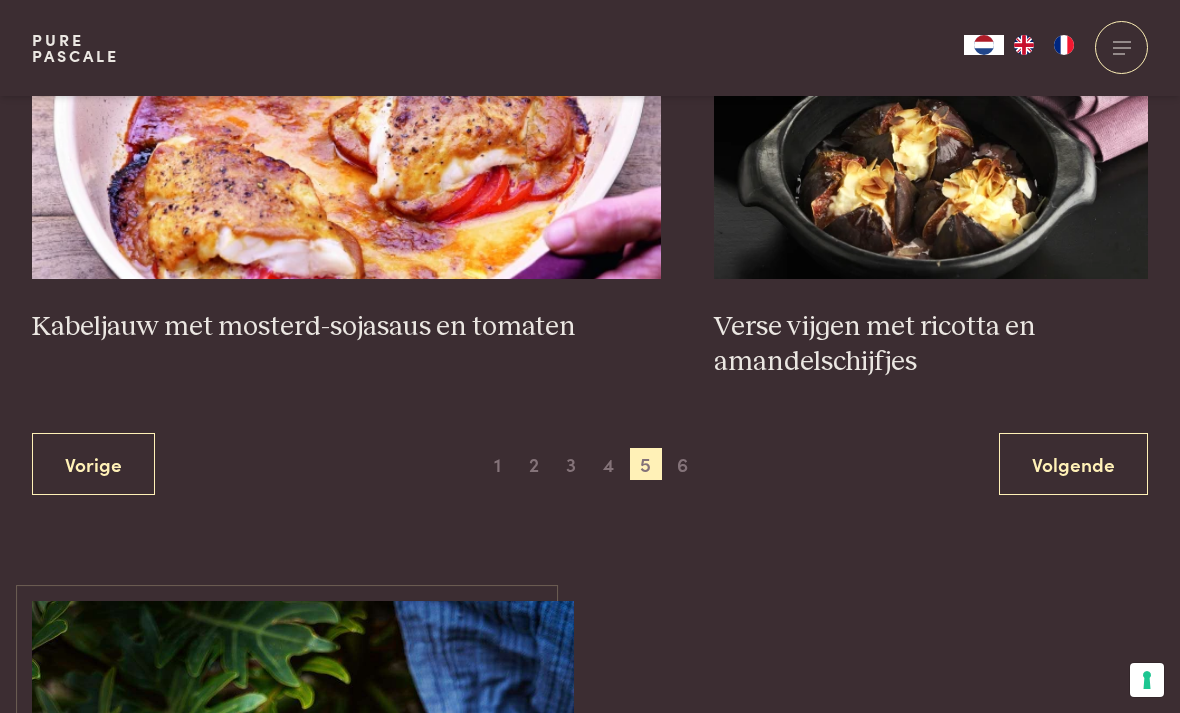 click on "Volgende" at bounding box center (1073, 464) 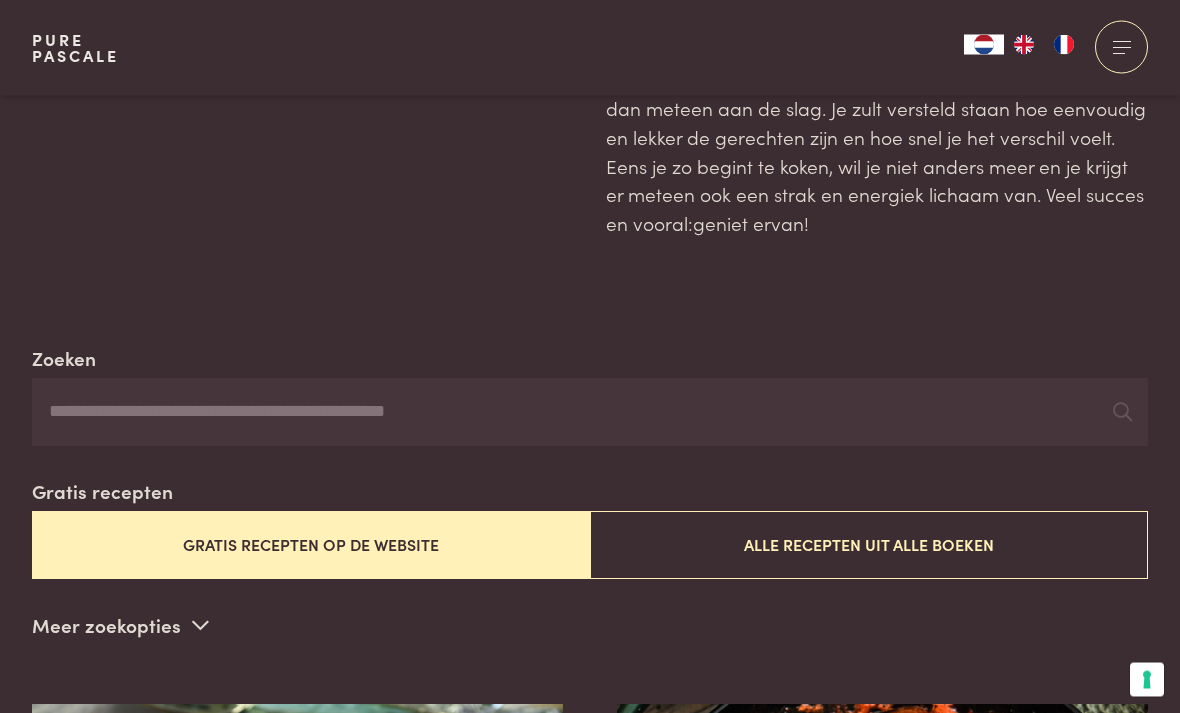 scroll, scrollTop: 0, scrollLeft: 0, axis: both 